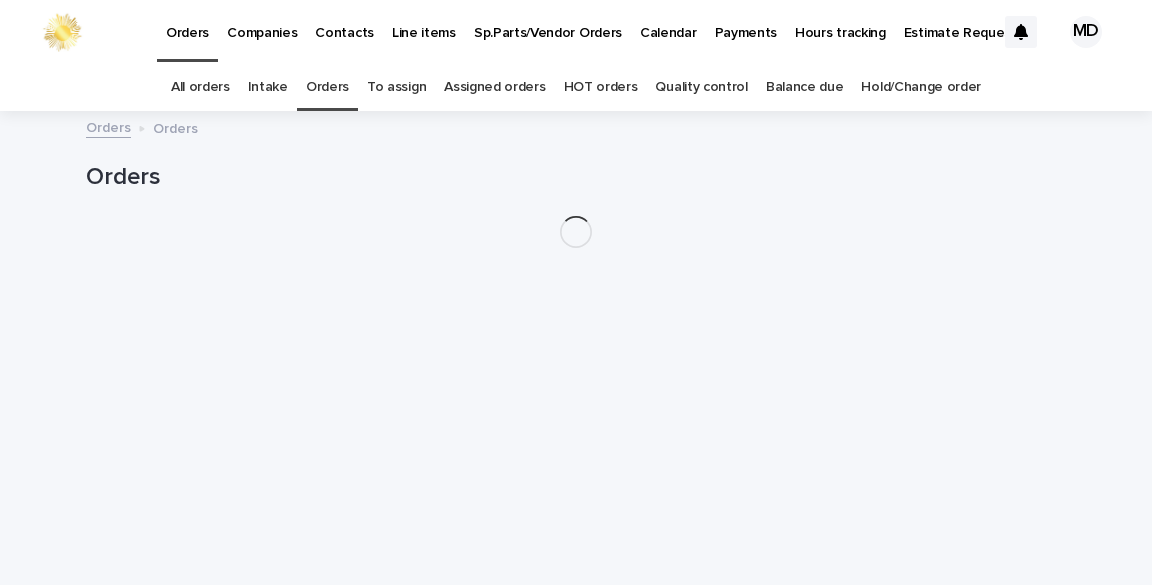 scroll, scrollTop: 0, scrollLeft: 0, axis: both 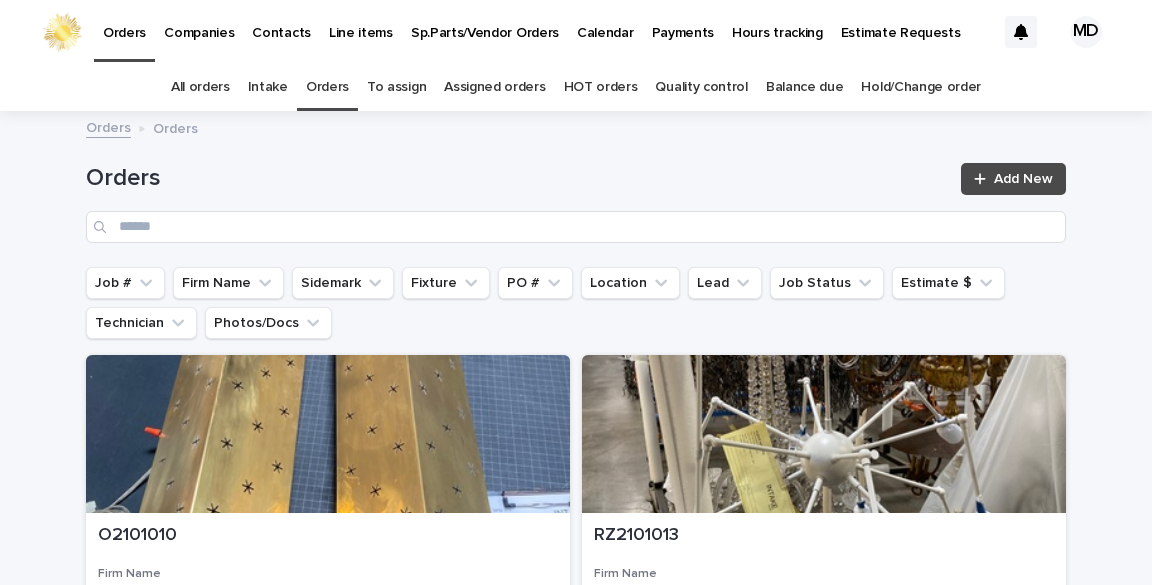 click on "Quality control" at bounding box center (701, 87) 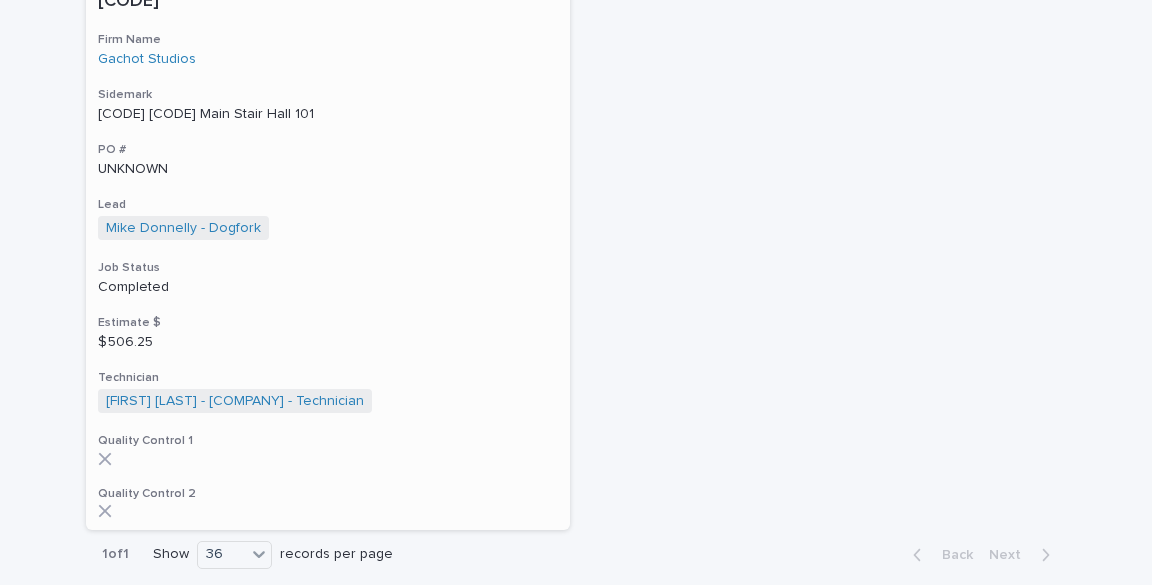 scroll, scrollTop: 9200, scrollLeft: 0, axis: vertical 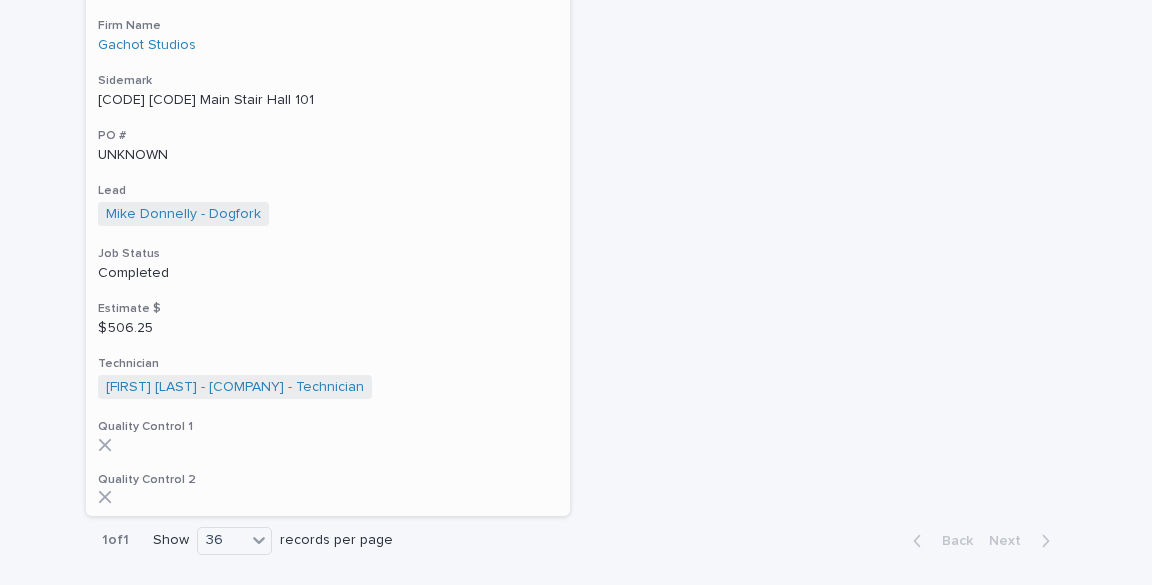 click on "AW D-104-A Main Stair Hall 101" at bounding box center (328, 100) 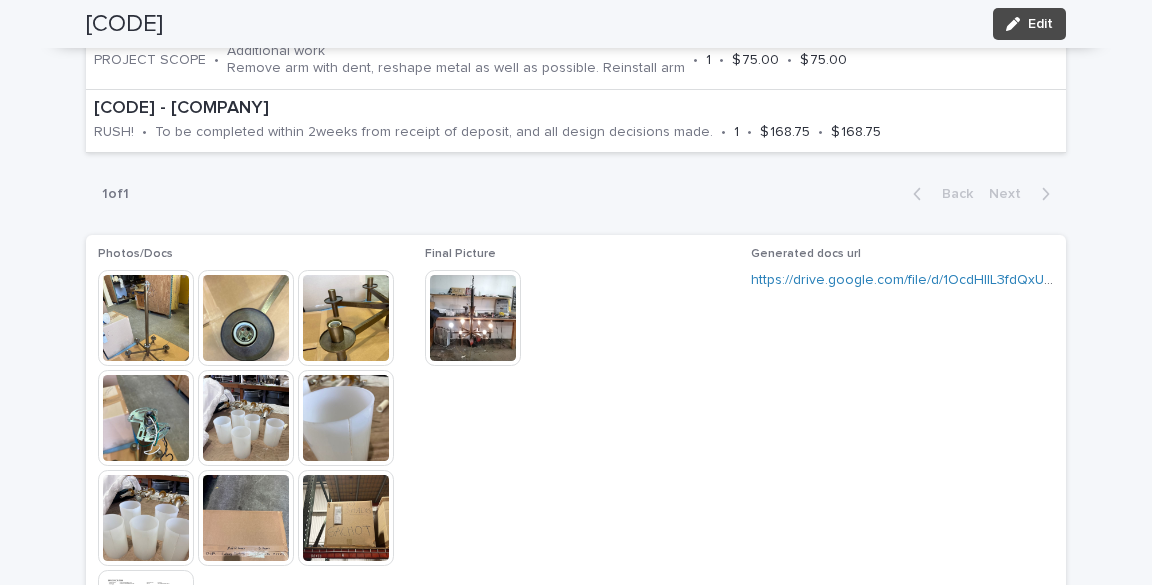 scroll, scrollTop: 1600, scrollLeft: 0, axis: vertical 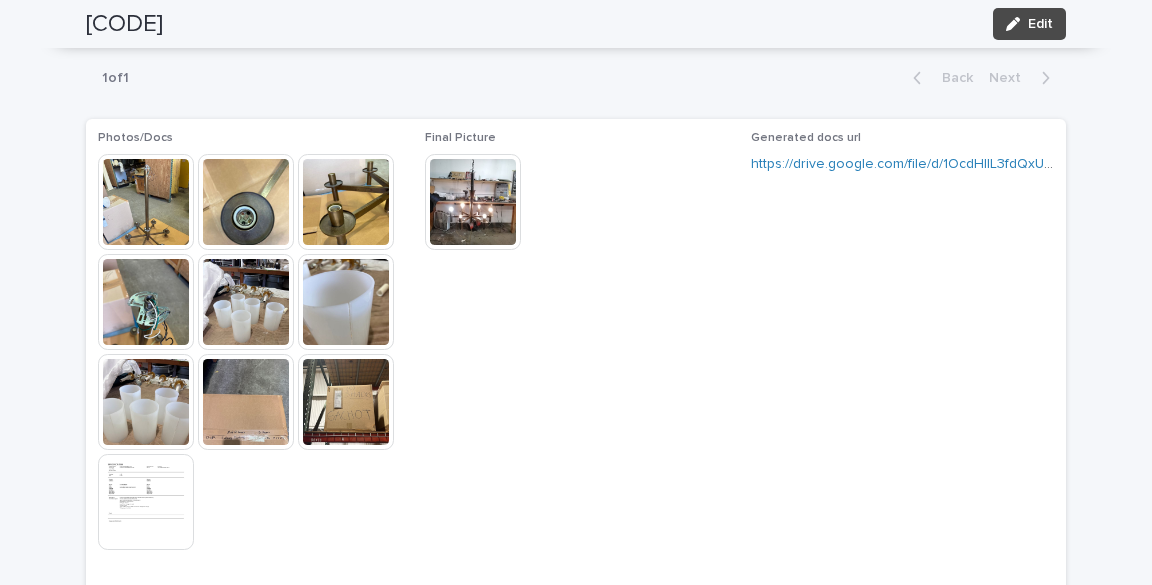 click at bounding box center [246, 202] 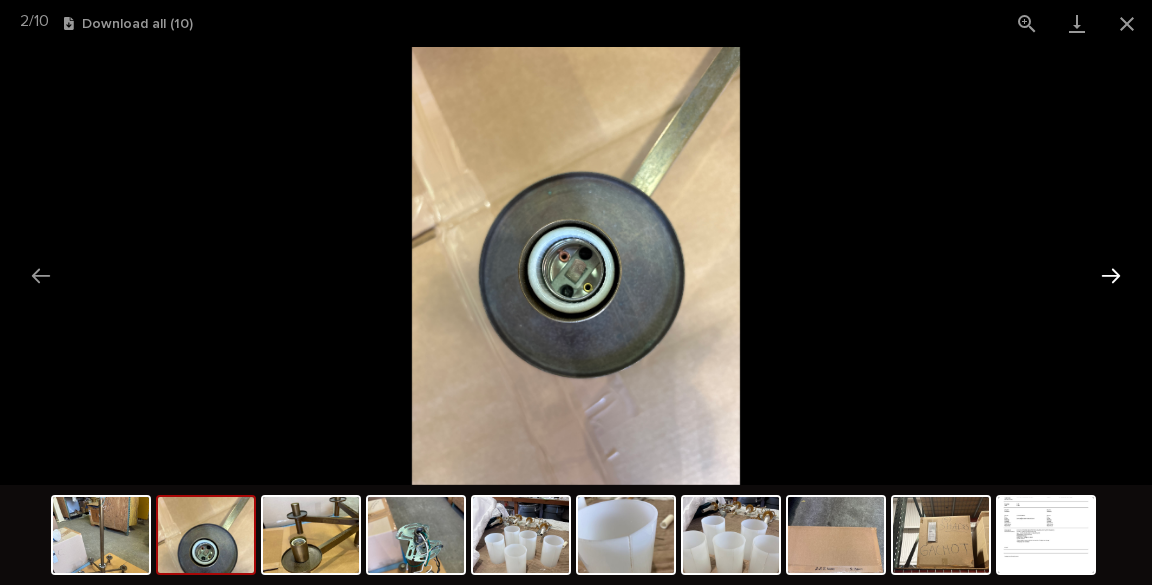 click at bounding box center (1111, 275) 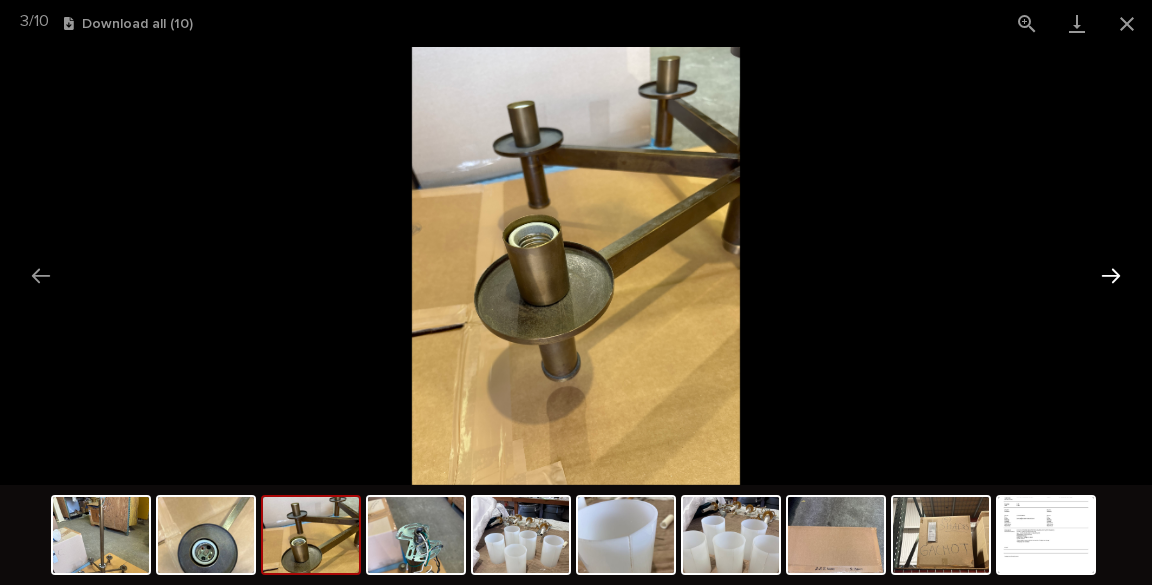 click at bounding box center (1111, 275) 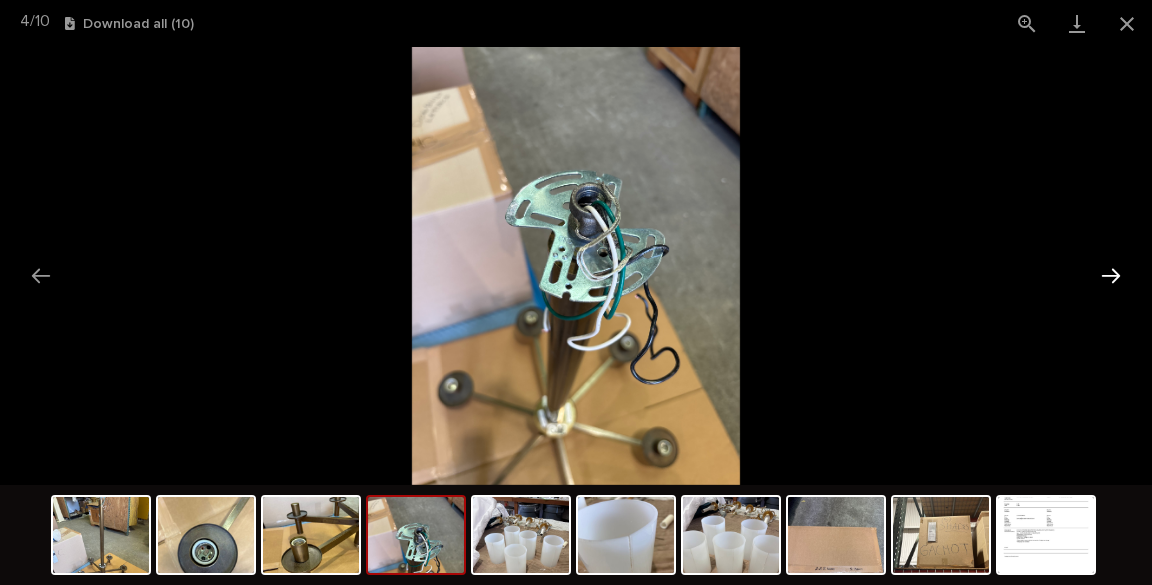 click at bounding box center [1111, 275] 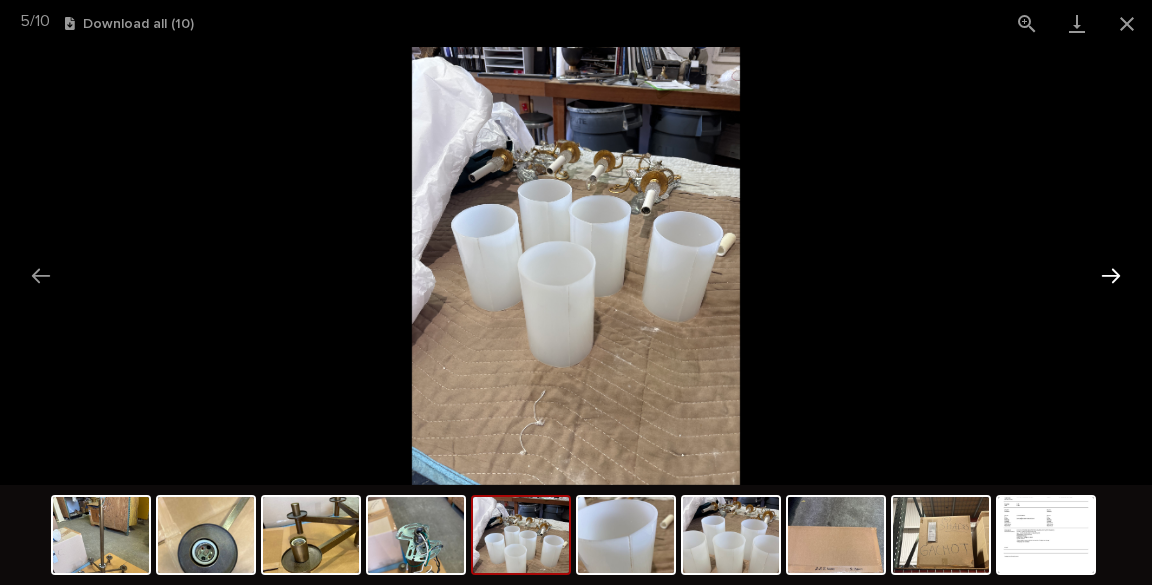 click at bounding box center [1111, 275] 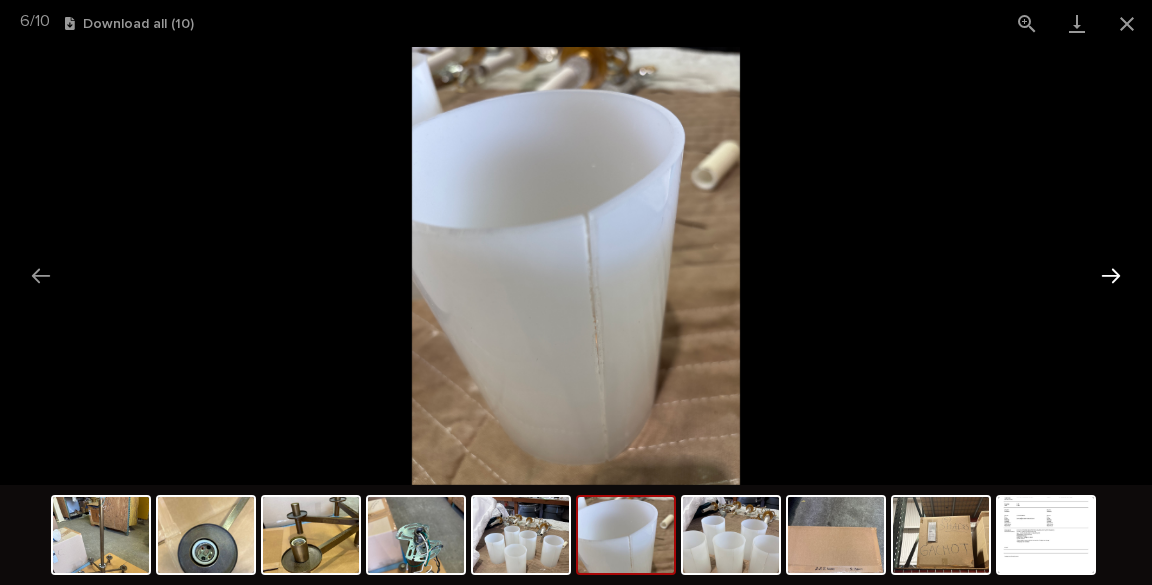 click at bounding box center (1111, 275) 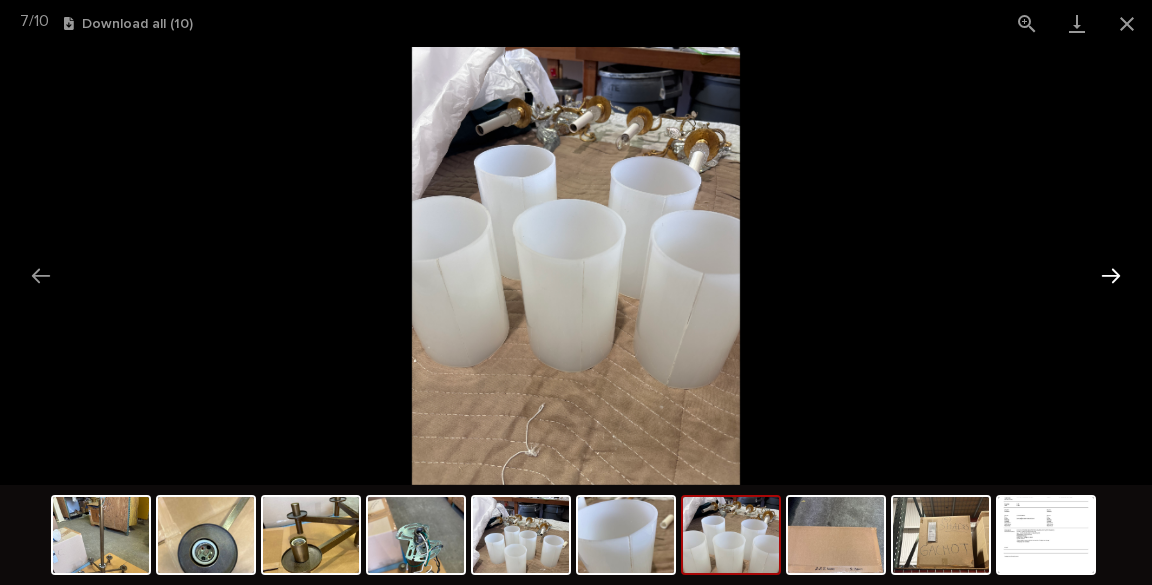 click at bounding box center (1111, 275) 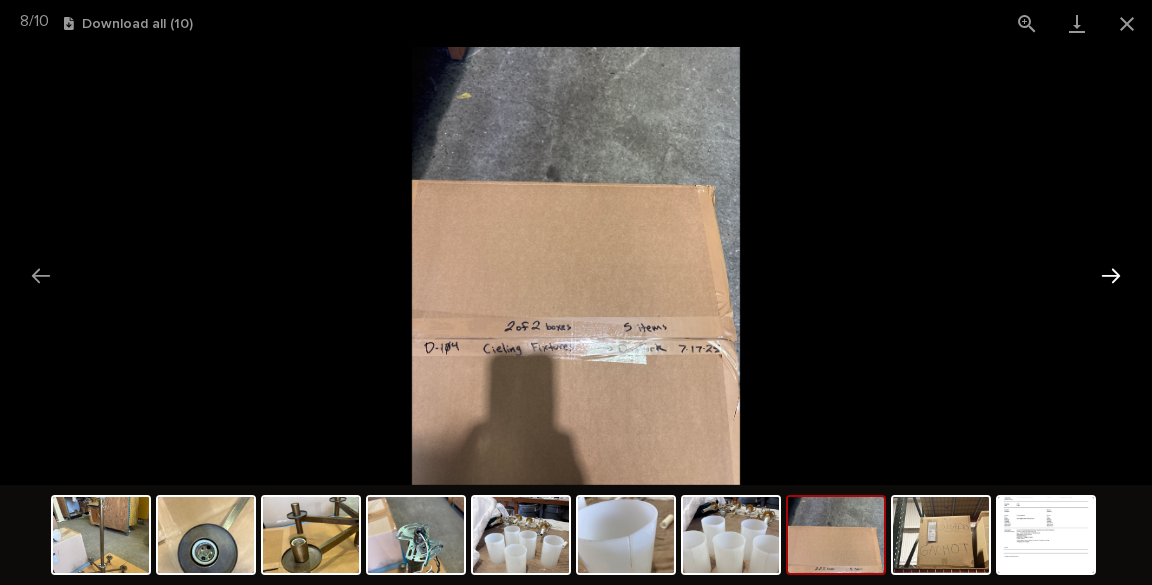 click at bounding box center (1111, 275) 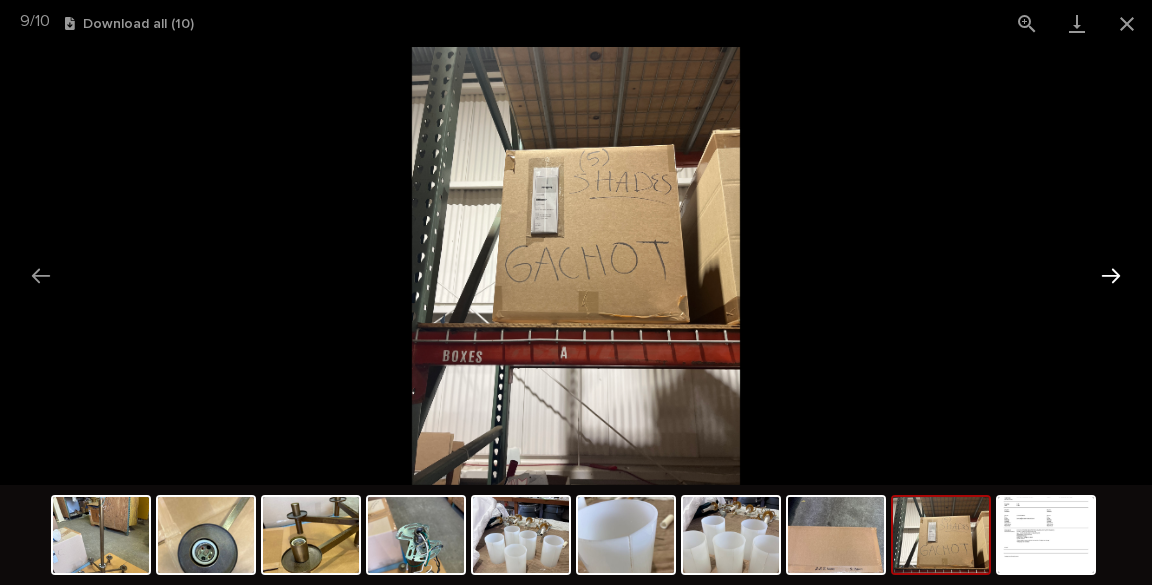click at bounding box center (1111, 275) 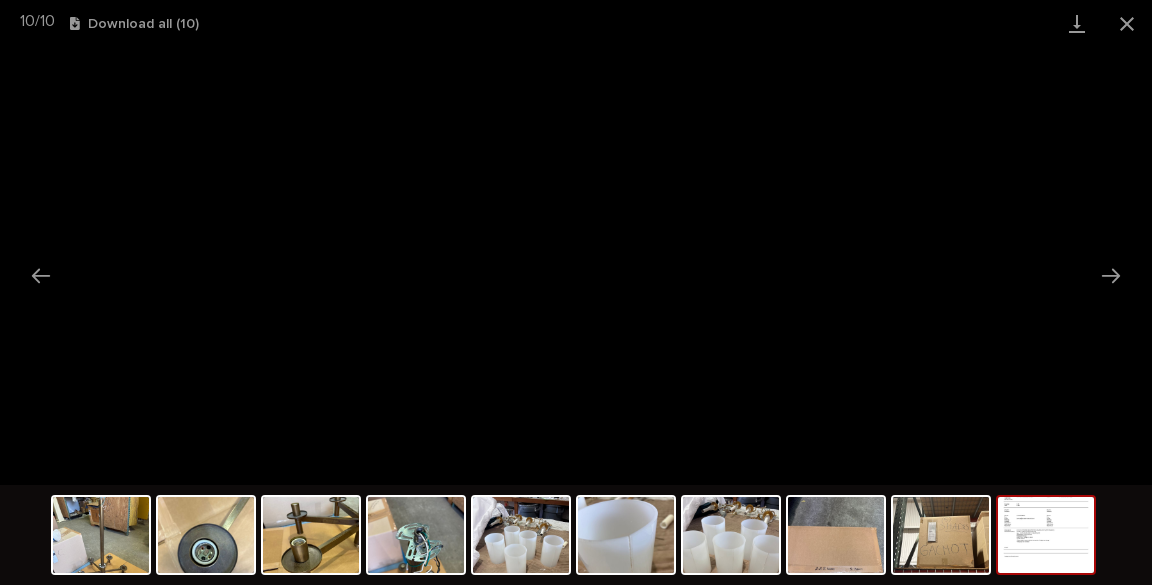 click at bounding box center [1046, 535] 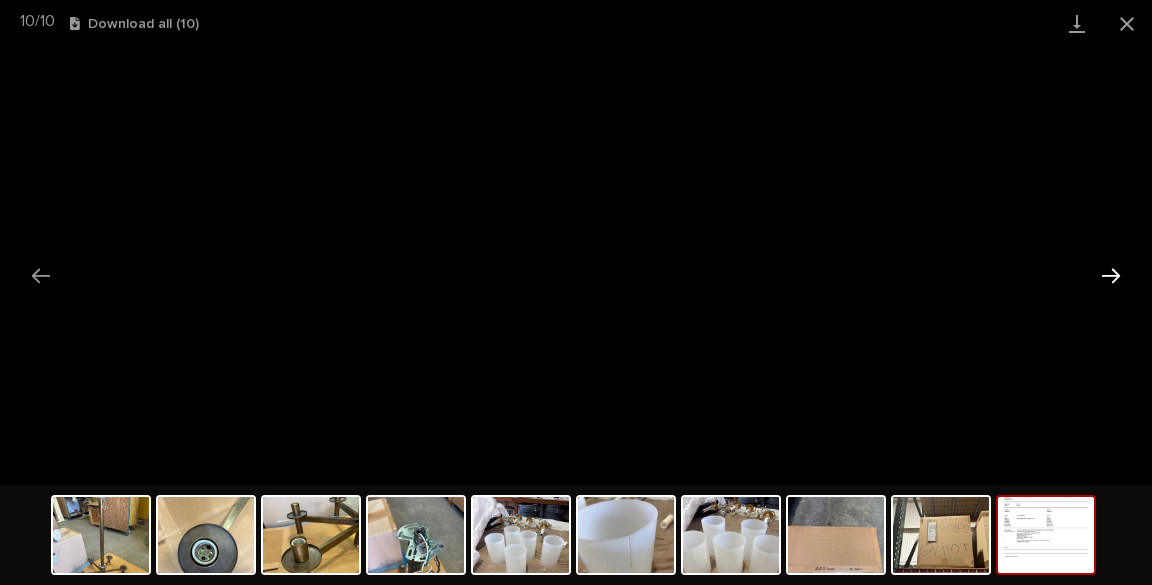 click at bounding box center (1111, 275) 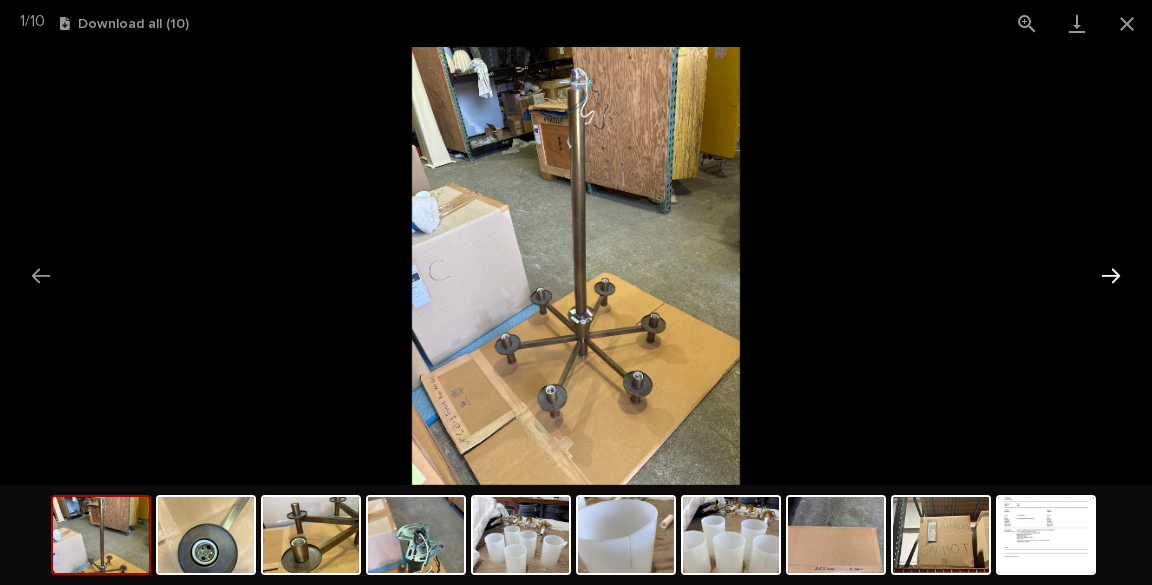 click at bounding box center (1111, 275) 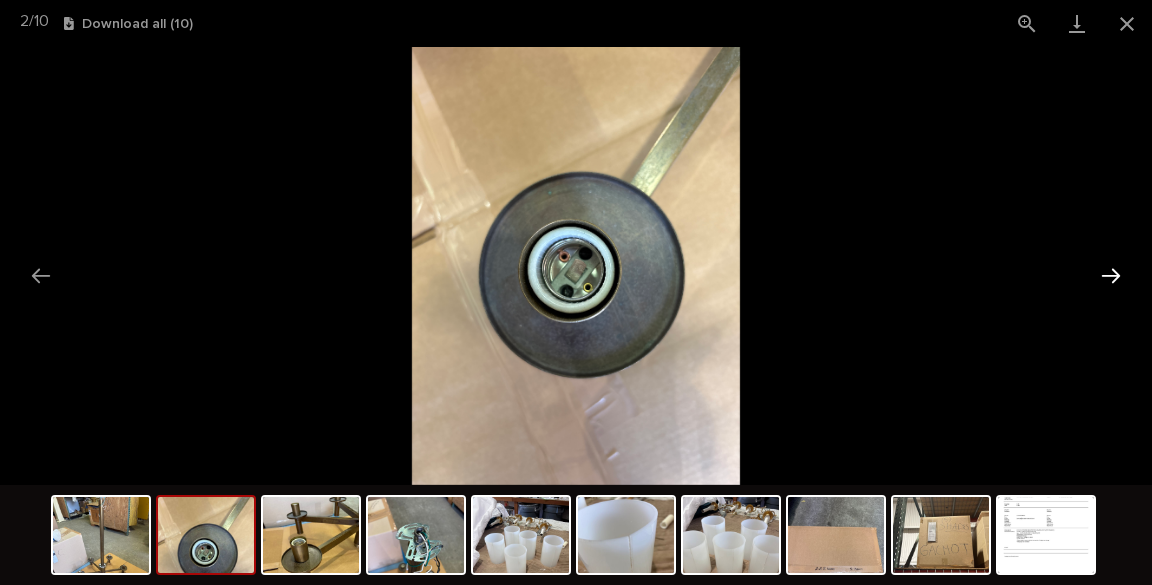 click at bounding box center (1111, 275) 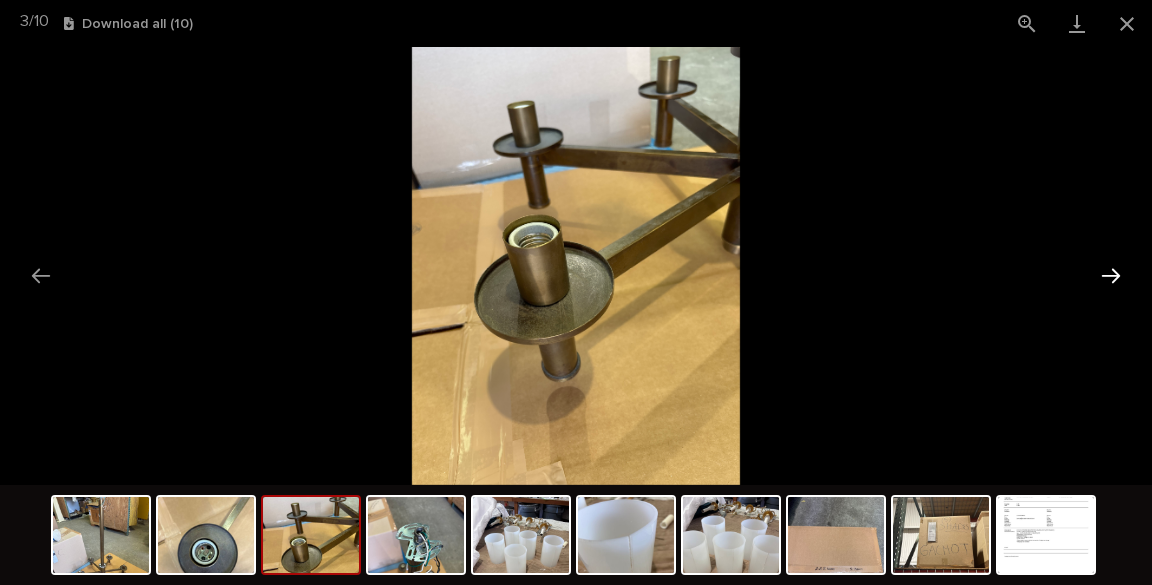 click at bounding box center (1111, 275) 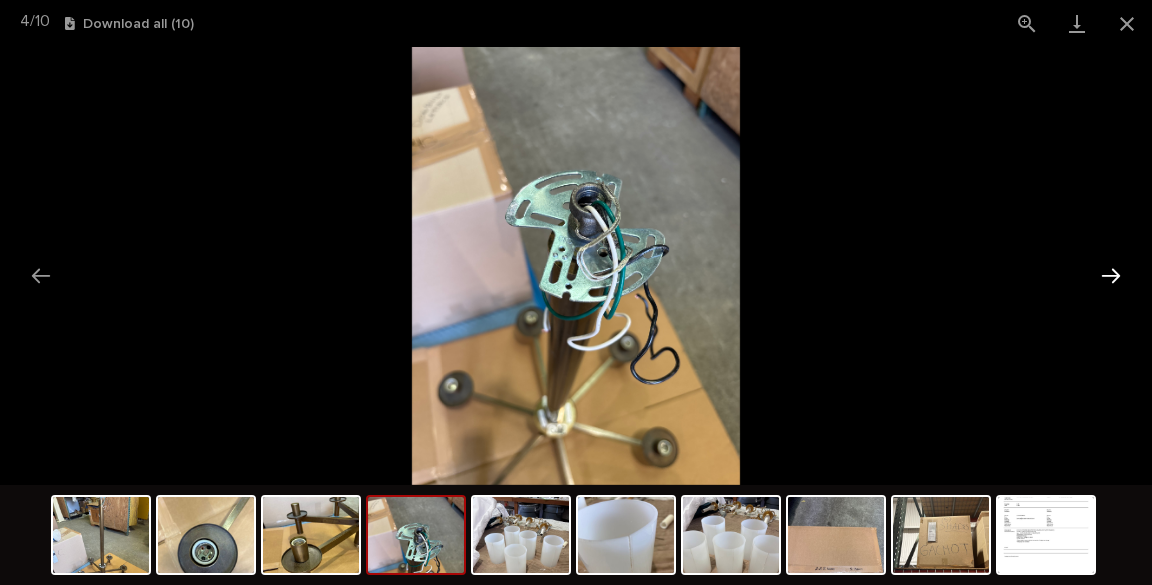 click at bounding box center [1111, 275] 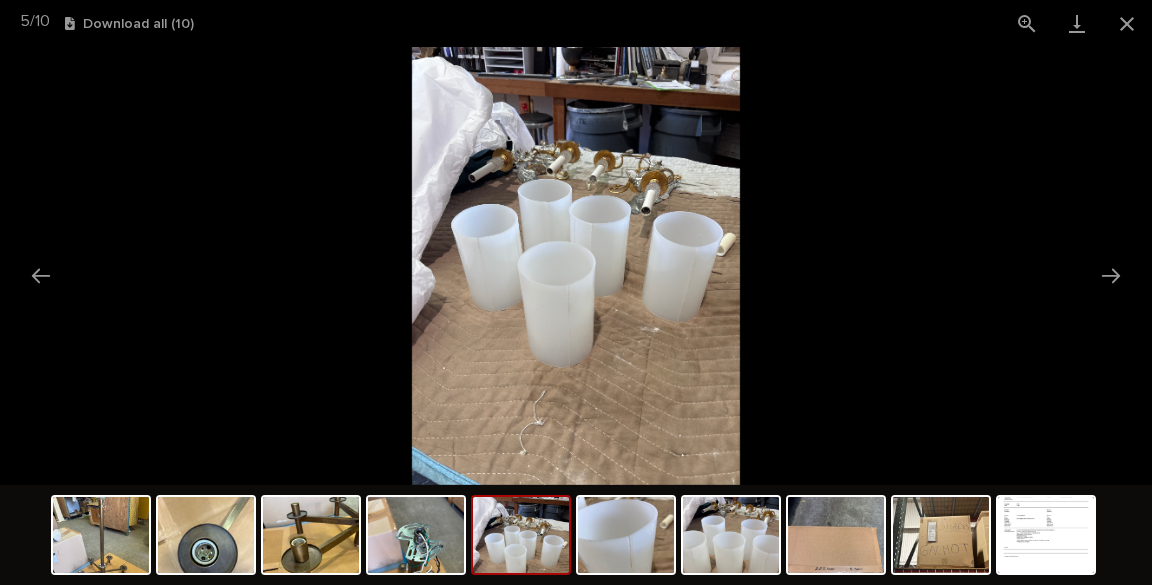 type 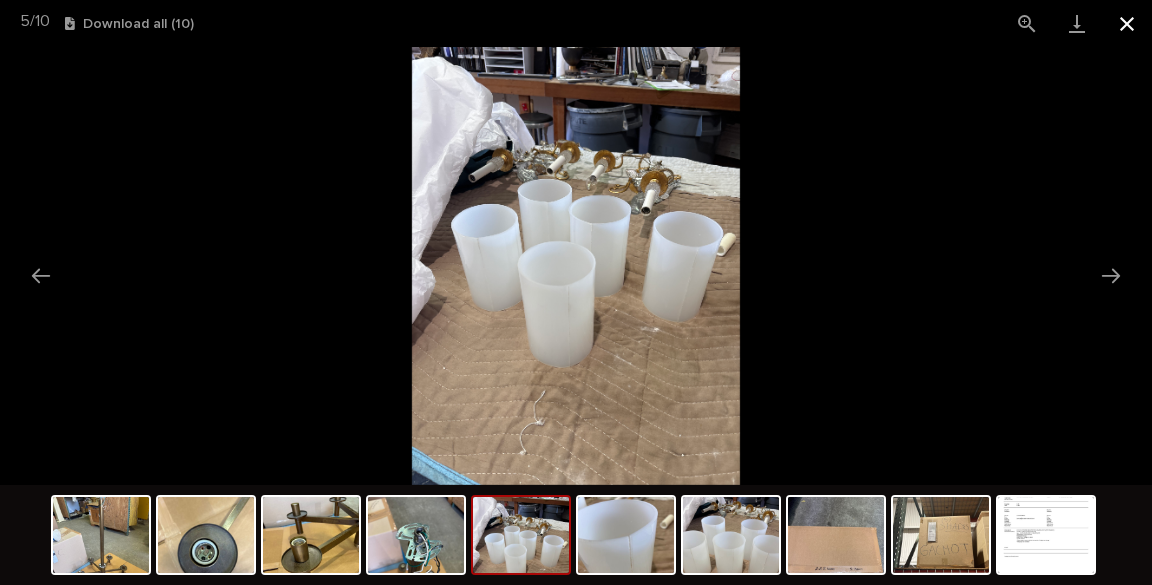 click at bounding box center (1127, 23) 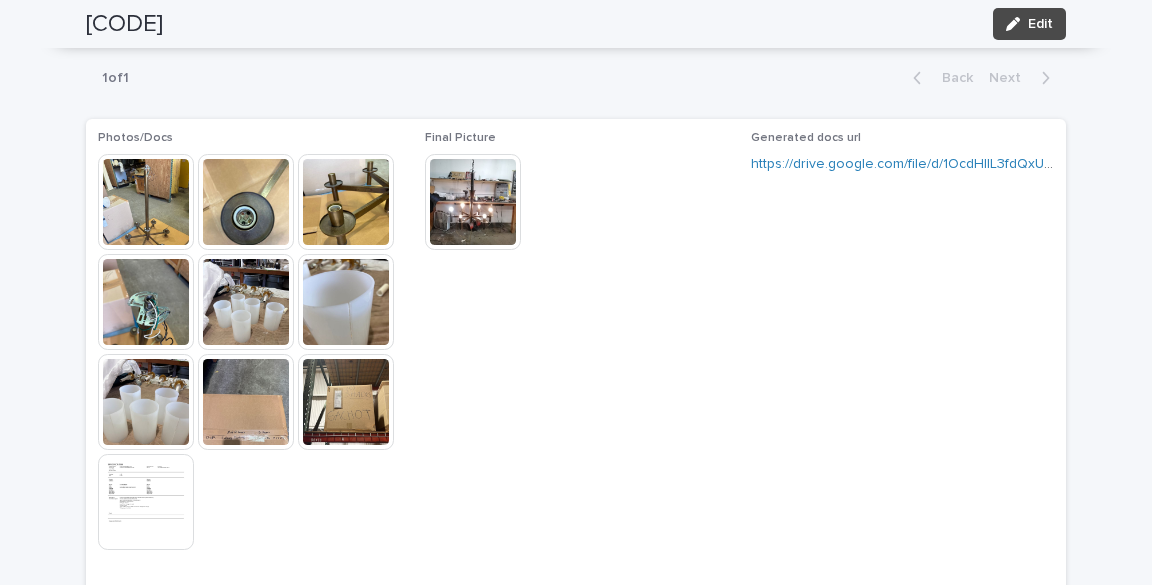 click at bounding box center (473, 202) 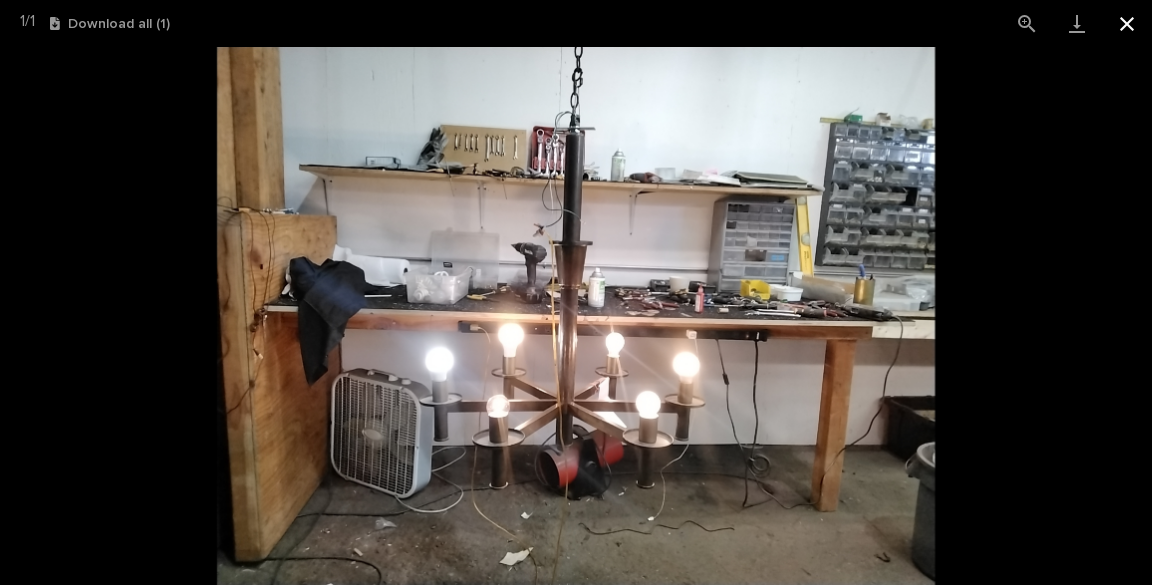 click at bounding box center [1127, 23] 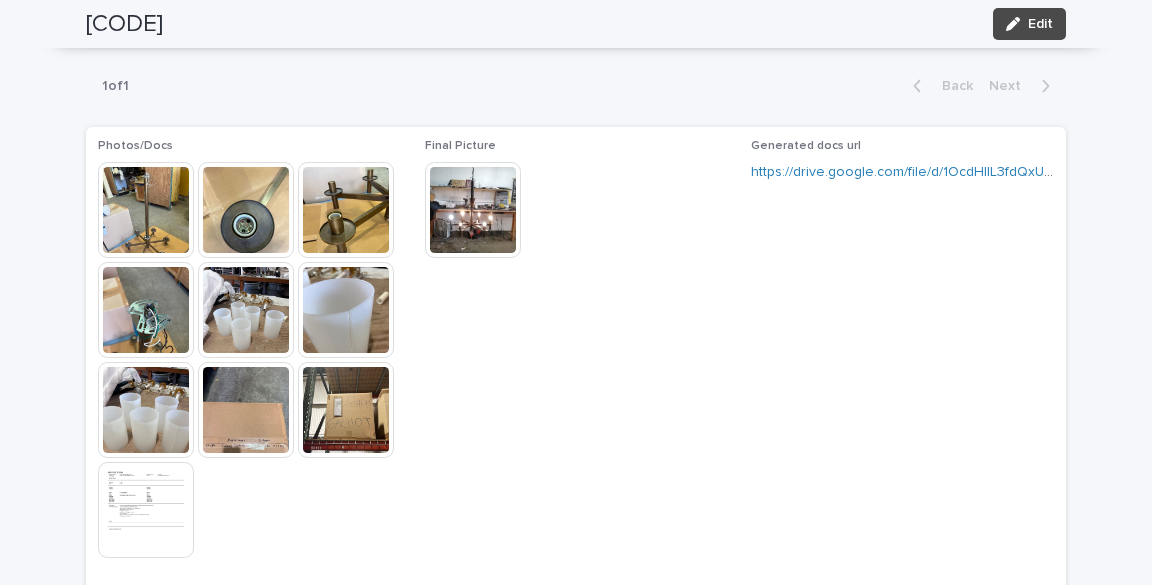 scroll, scrollTop: 1600, scrollLeft: 0, axis: vertical 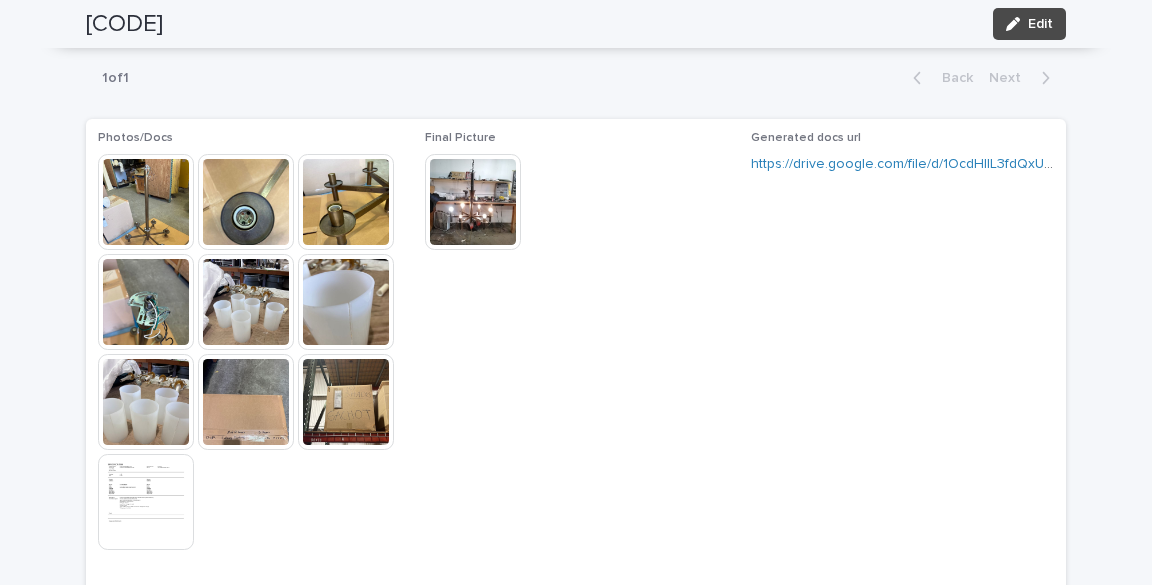click at bounding box center (346, 202) 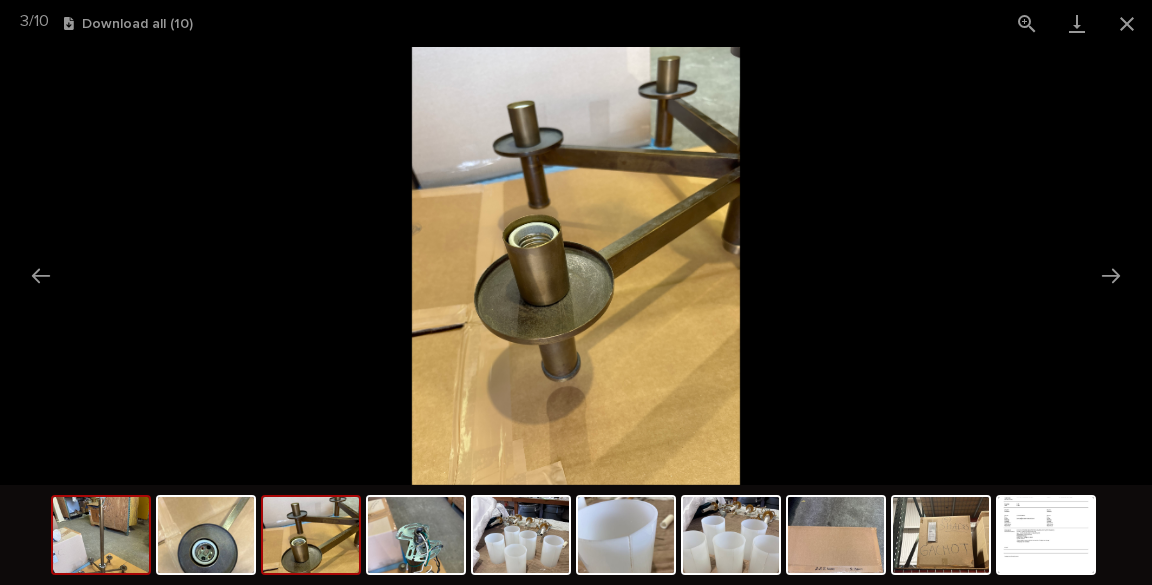 click at bounding box center (101, 535) 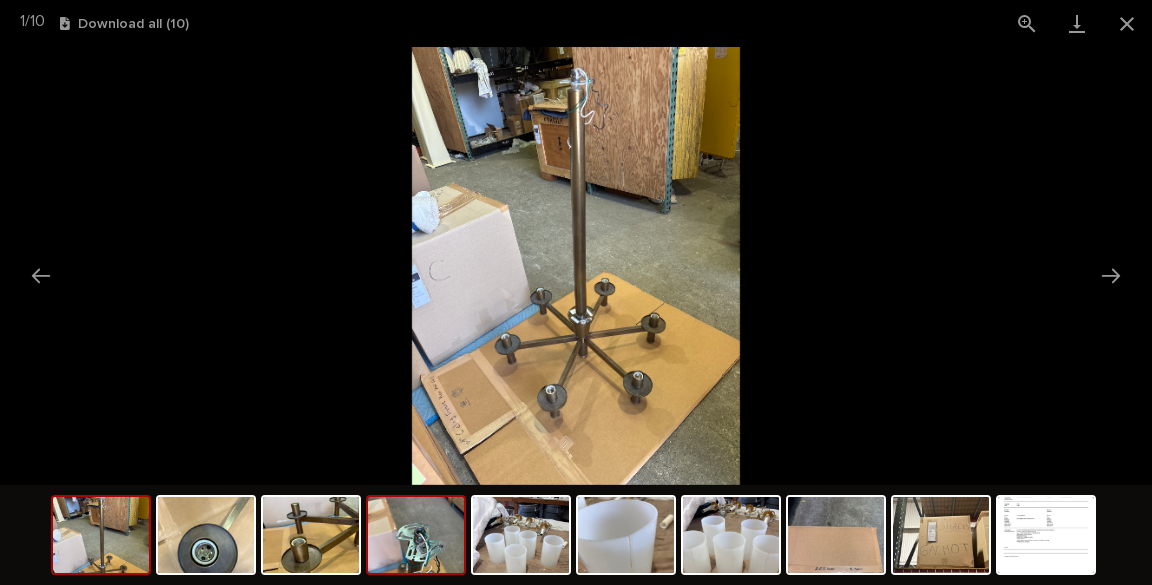 click at bounding box center (416, 535) 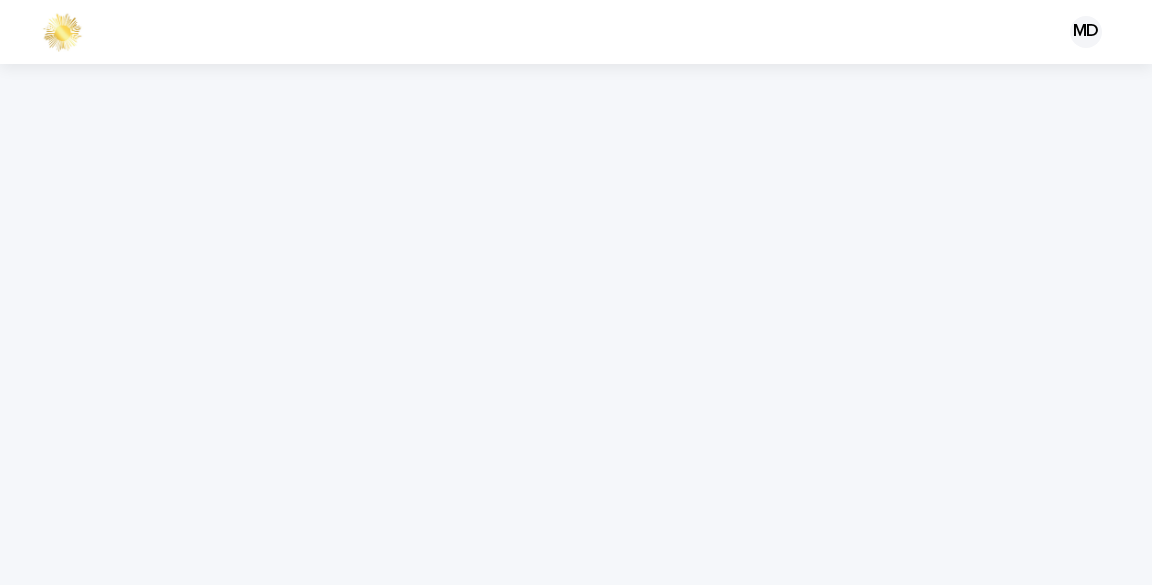 scroll, scrollTop: 0, scrollLeft: 0, axis: both 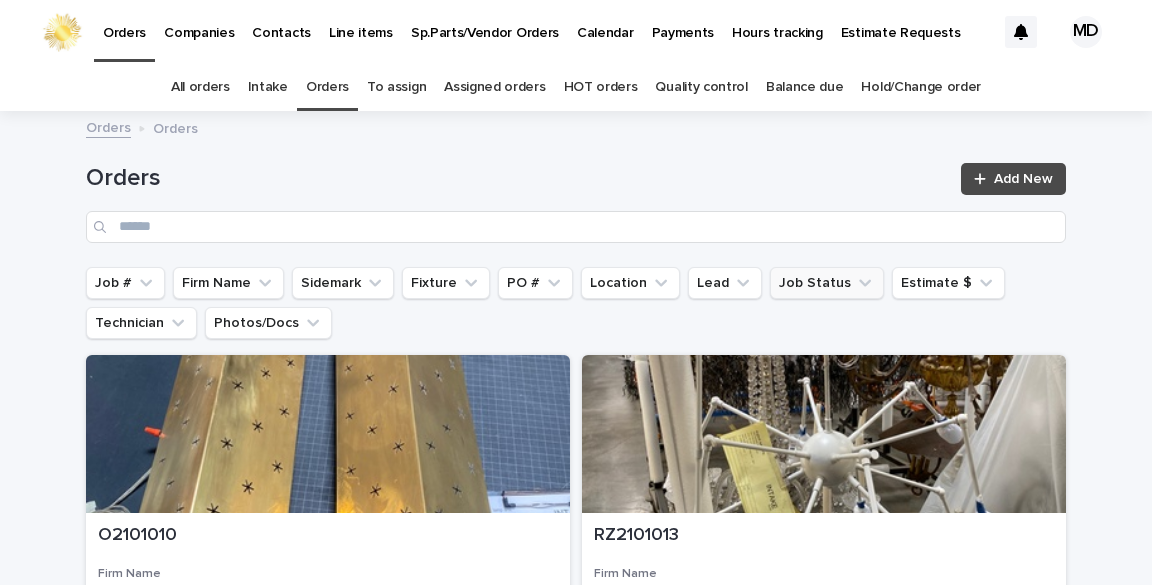 click 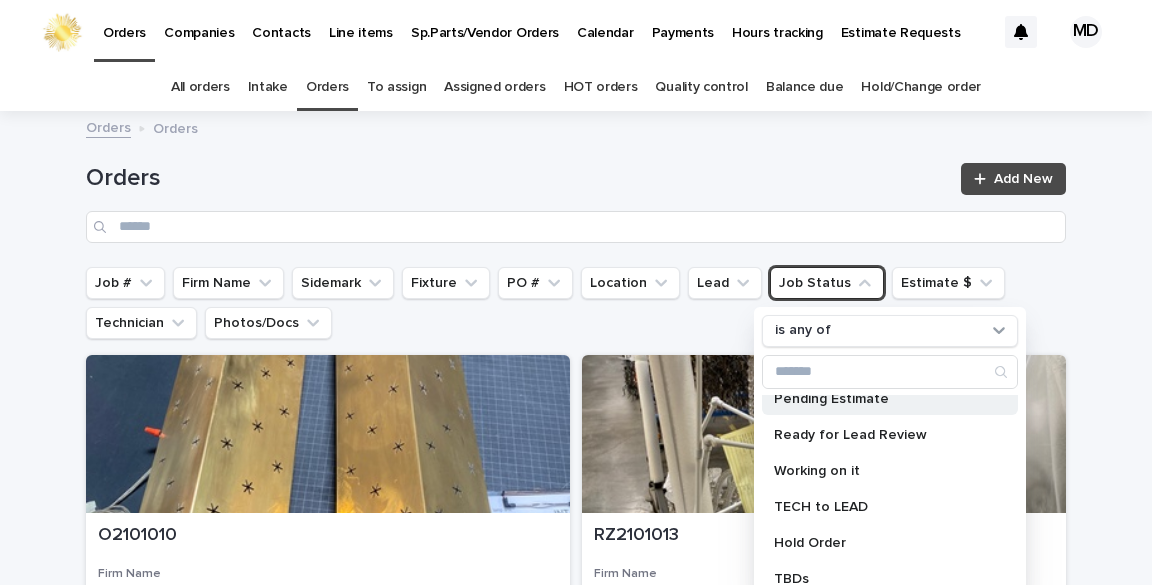 scroll, scrollTop: 160, scrollLeft: 0, axis: vertical 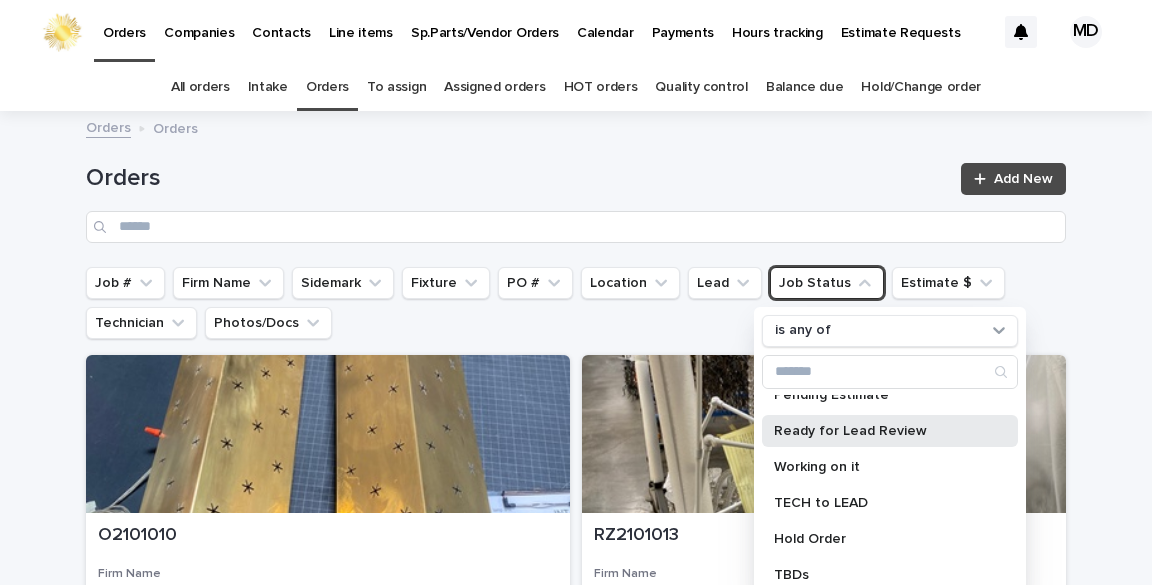 click on "Ready for Lead Review" at bounding box center [880, 431] 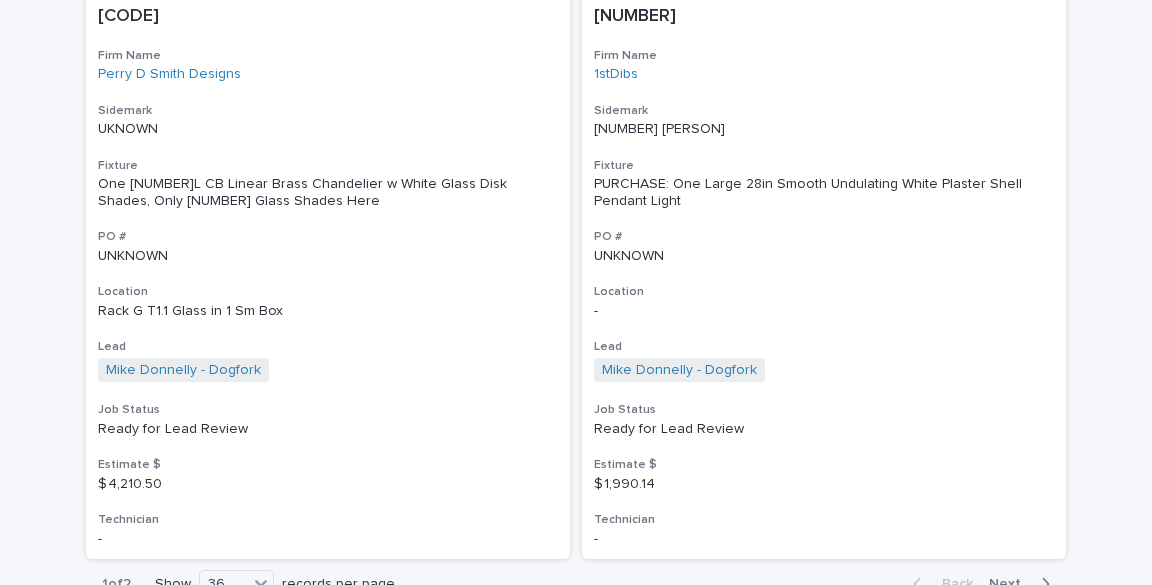 scroll, scrollTop: 13000, scrollLeft: 0, axis: vertical 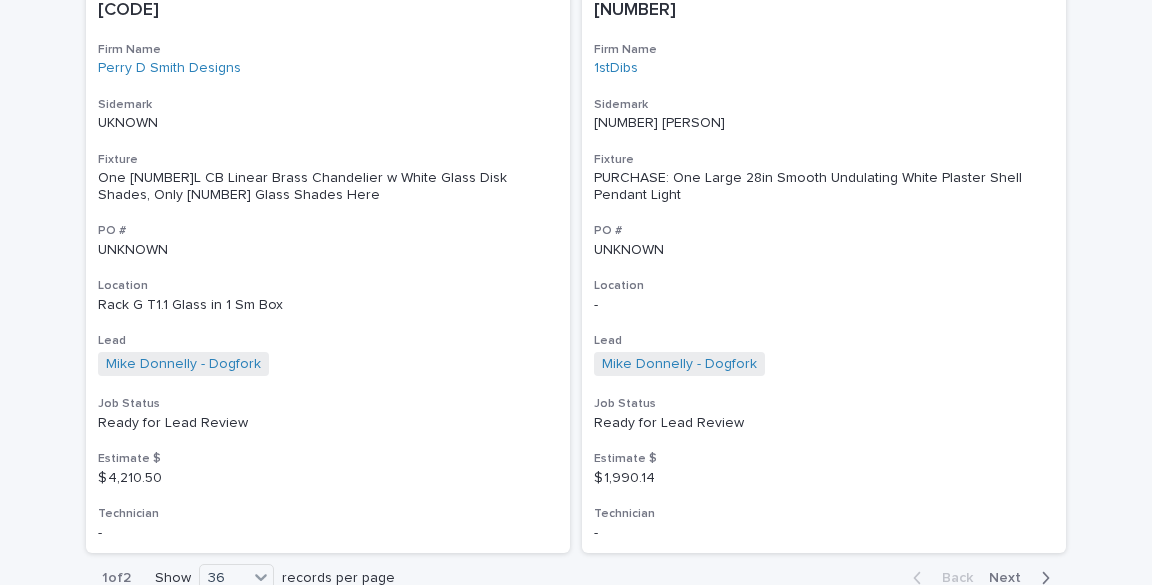 click on "Next" at bounding box center [1011, 578] 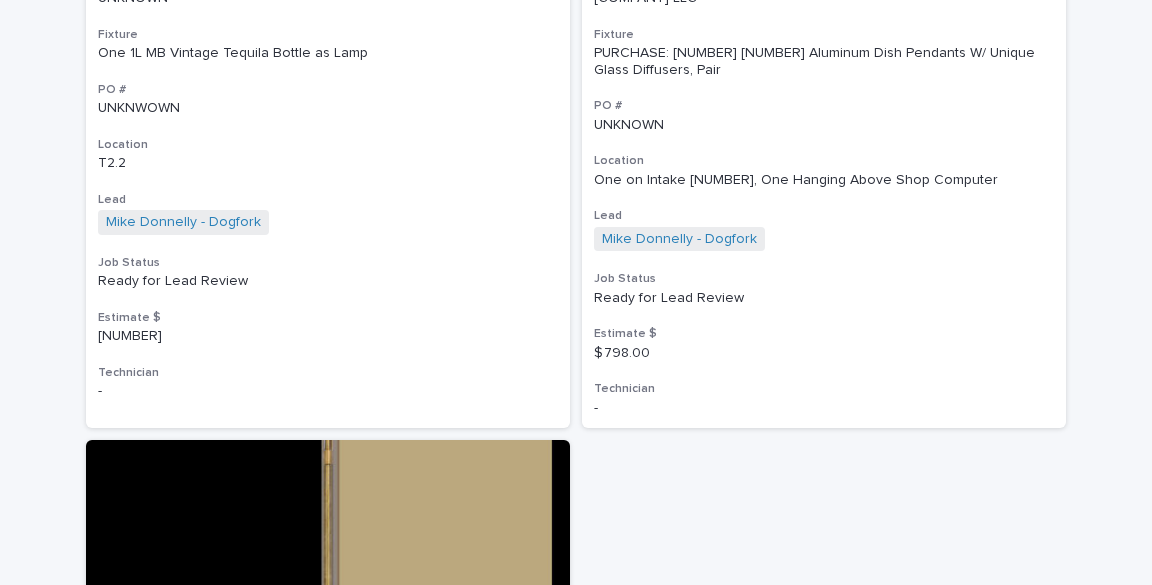 scroll, scrollTop: 3548, scrollLeft: 0, axis: vertical 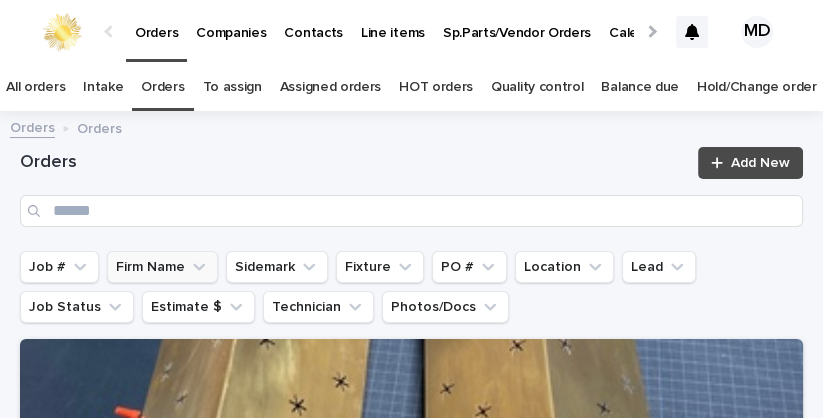 click on "Firm Name" at bounding box center (162, 267) 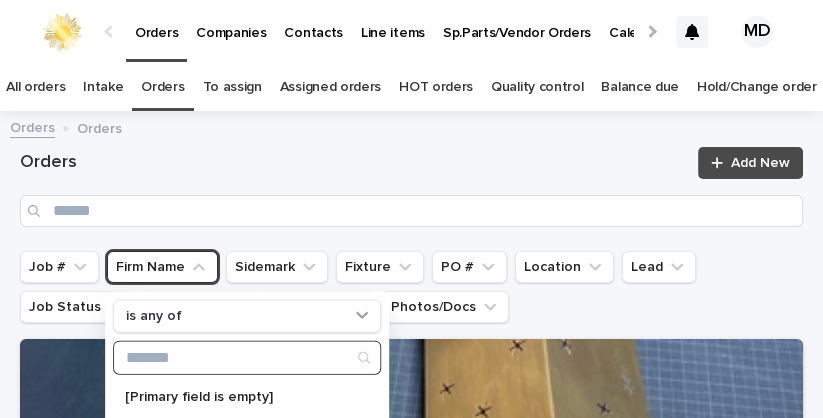 click at bounding box center [247, 358] 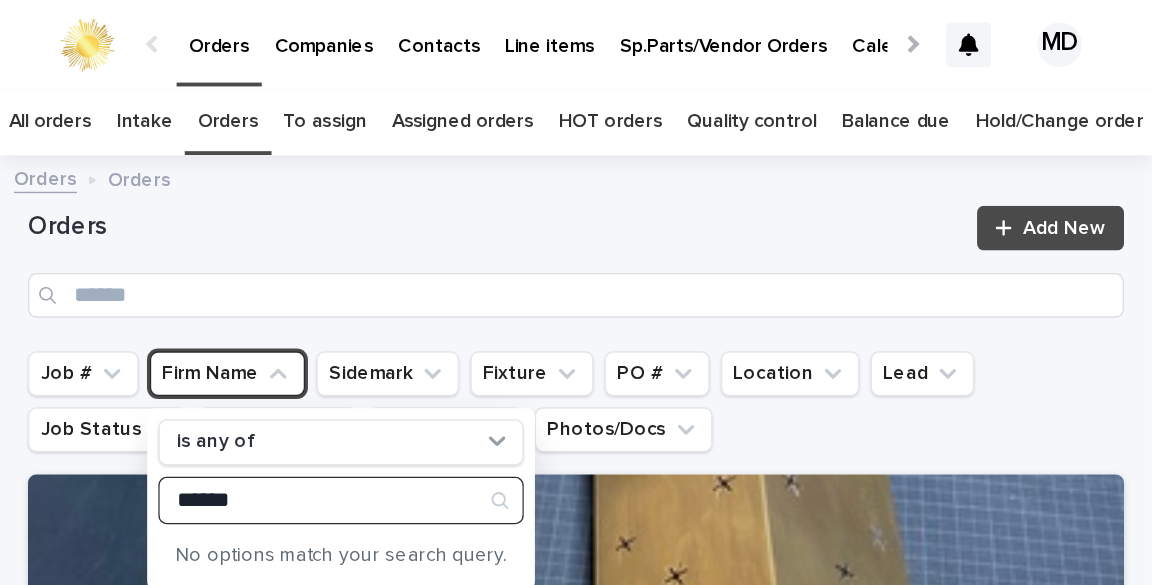 scroll, scrollTop: 0, scrollLeft: 57, axis: horizontal 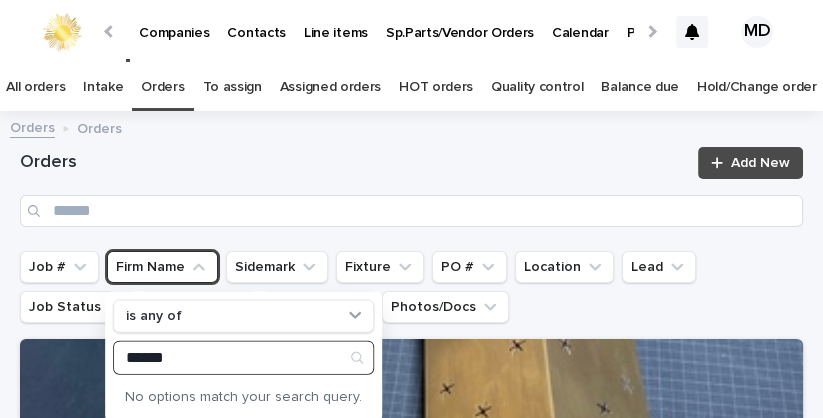 click on "******" at bounding box center [243, 358] 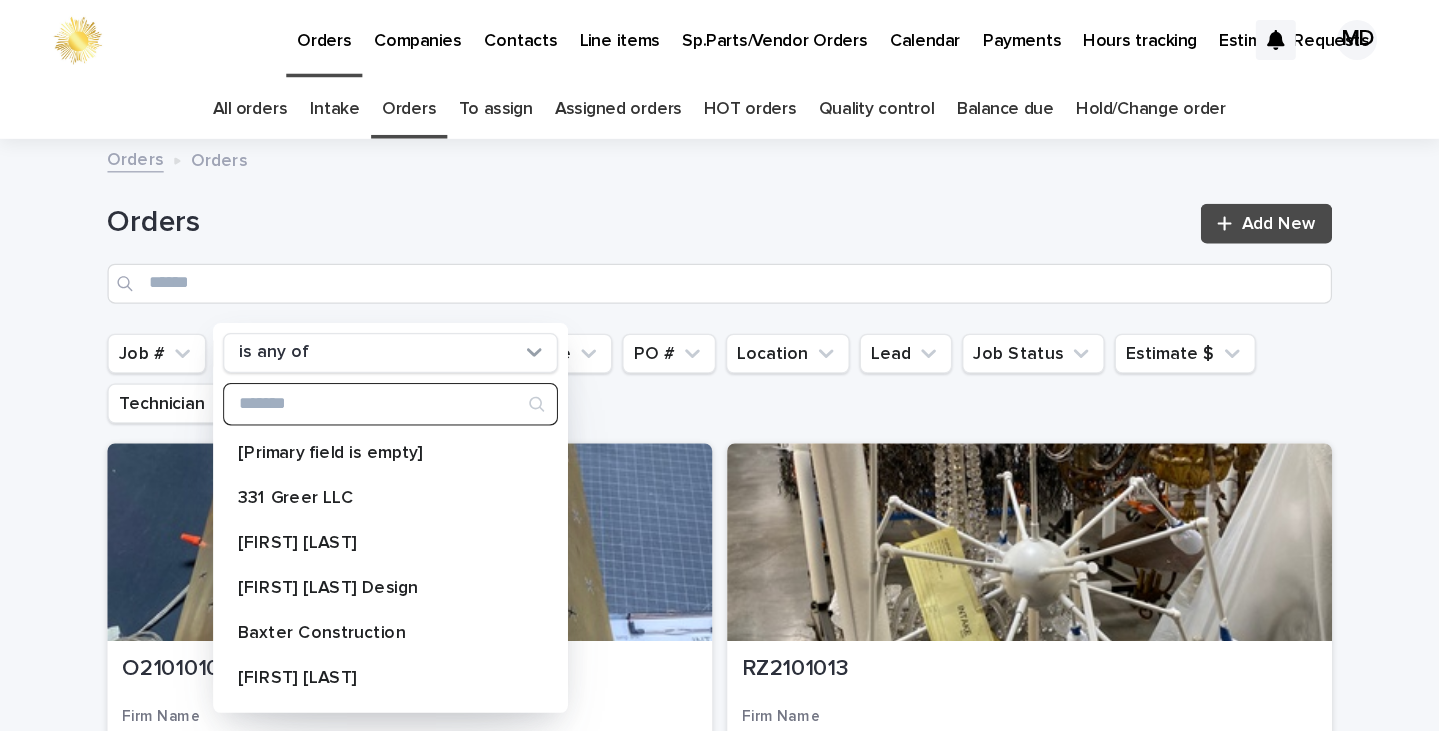scroll, scrollTop: 0, scrollLeft: 0, axis: both 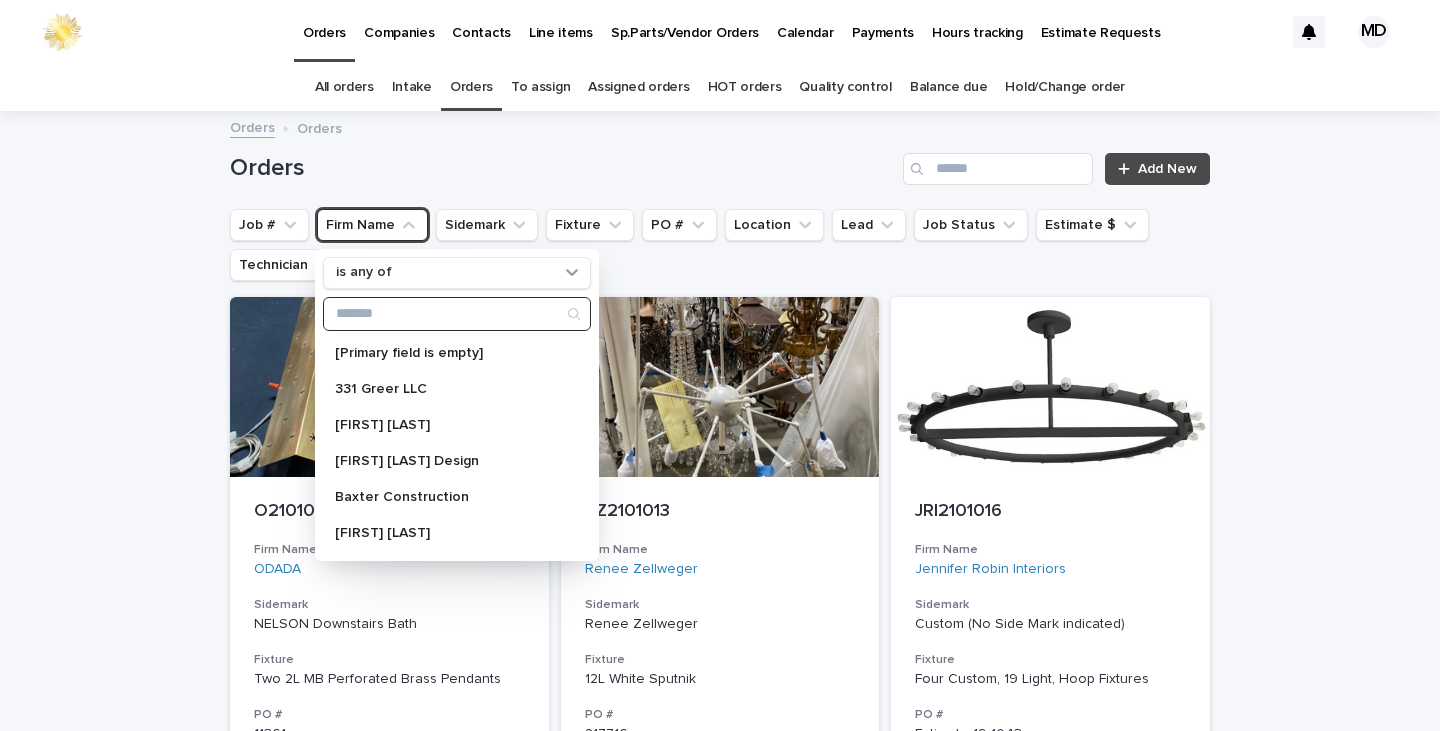 drag, startPoint x: 804, startPoint y: 1, endPoint x: 371, endPoint y: 307, distance: 530.2122 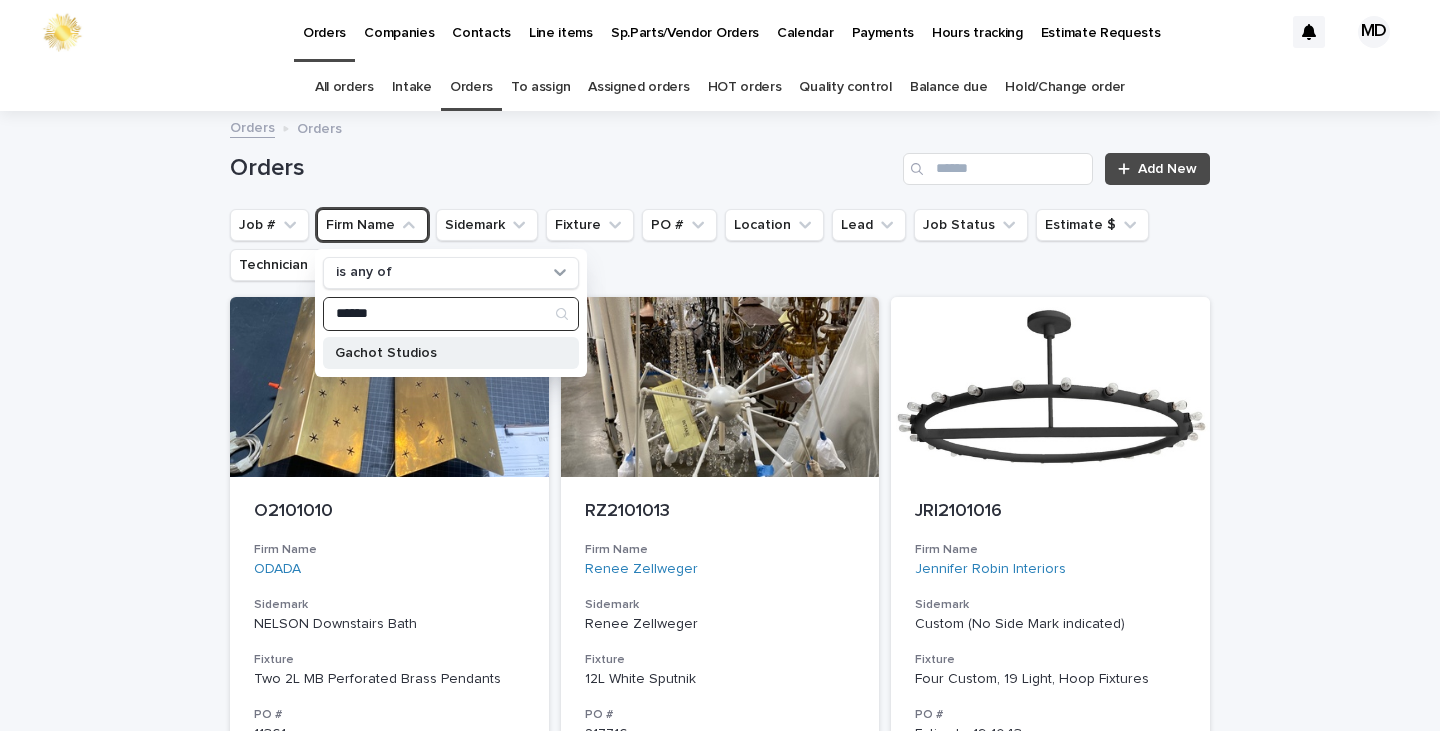 type on "******" 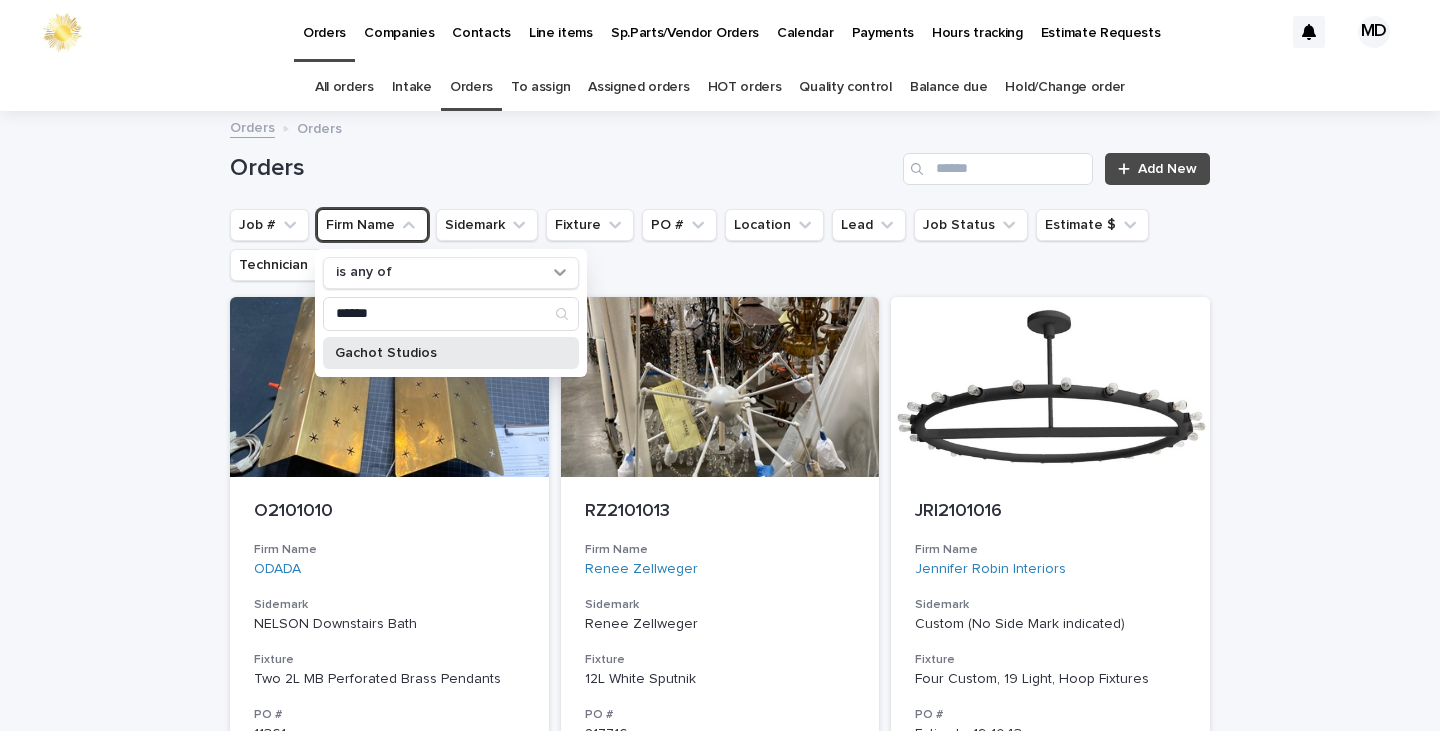 click on "Gachot Studios" at bounding box center [441, 353] 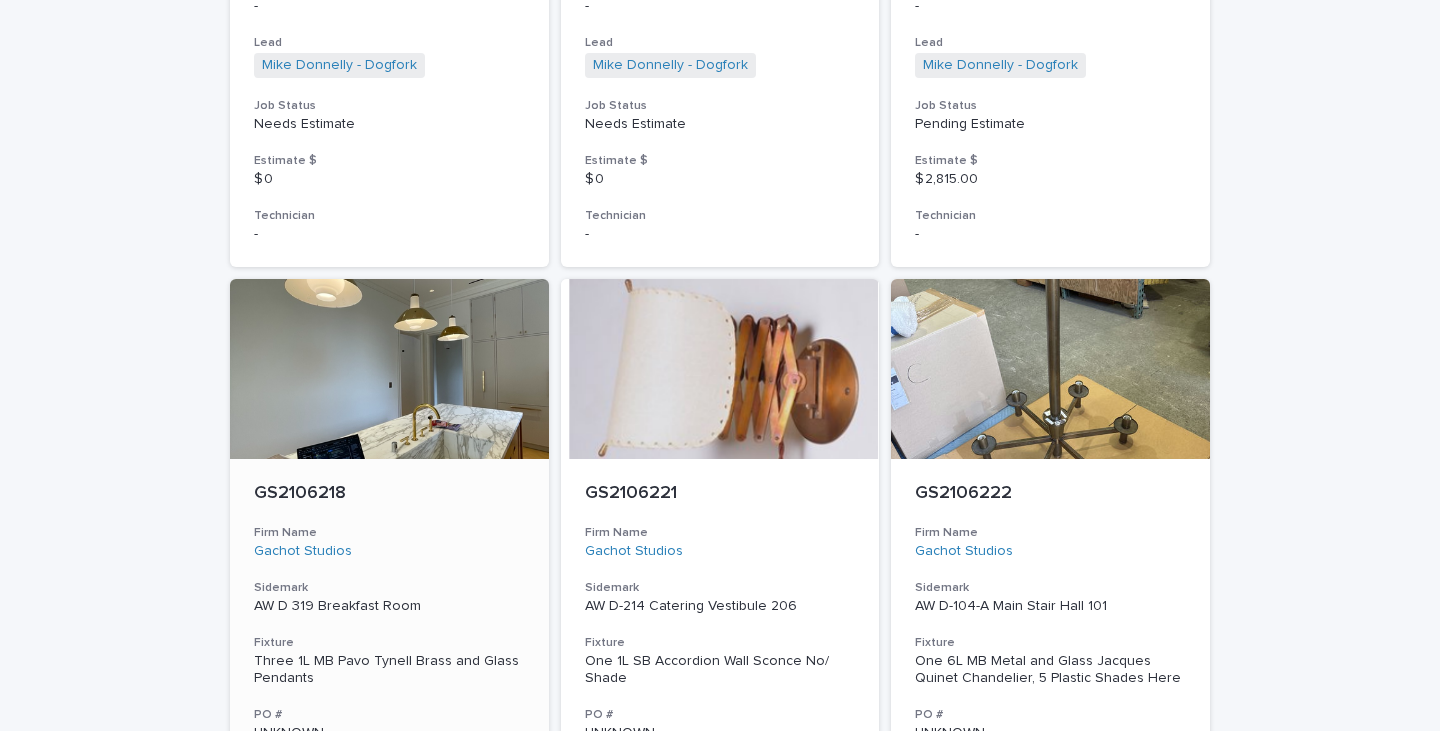 scroll, scrollTop: 5100, scrollLeft: 0, axis: vertical 